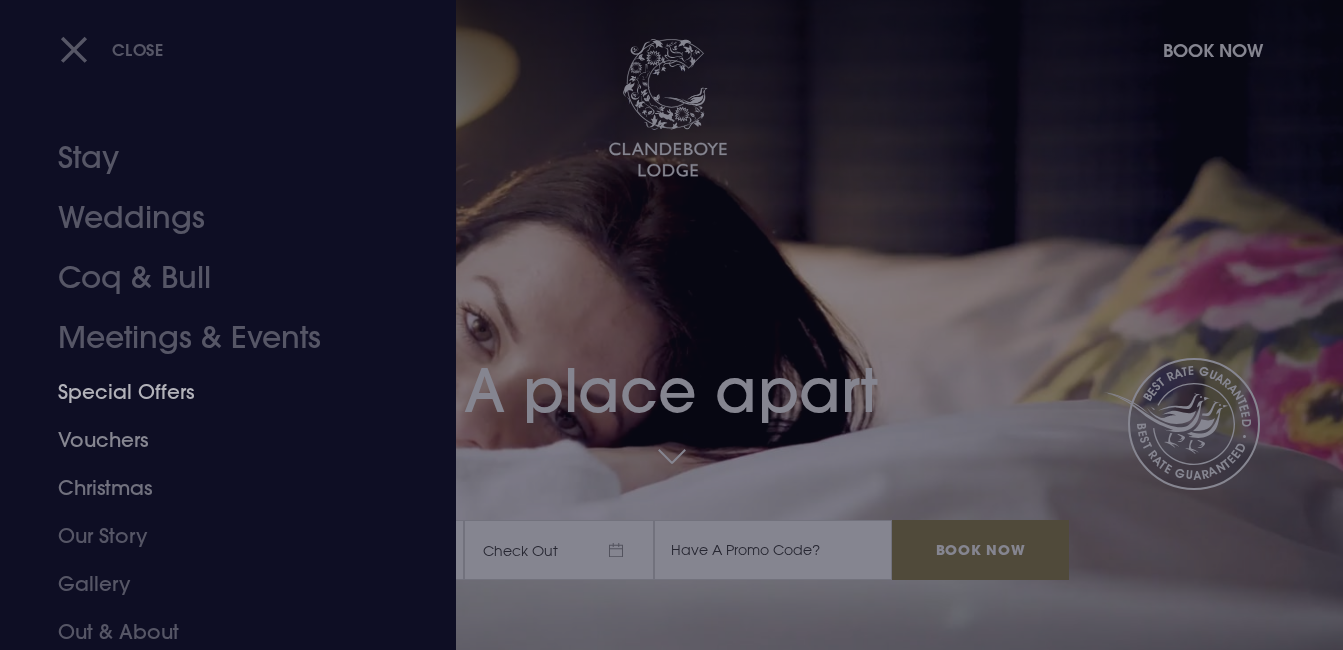 scroll, scrollTop: 0, scrollLeft: 0, axis: both 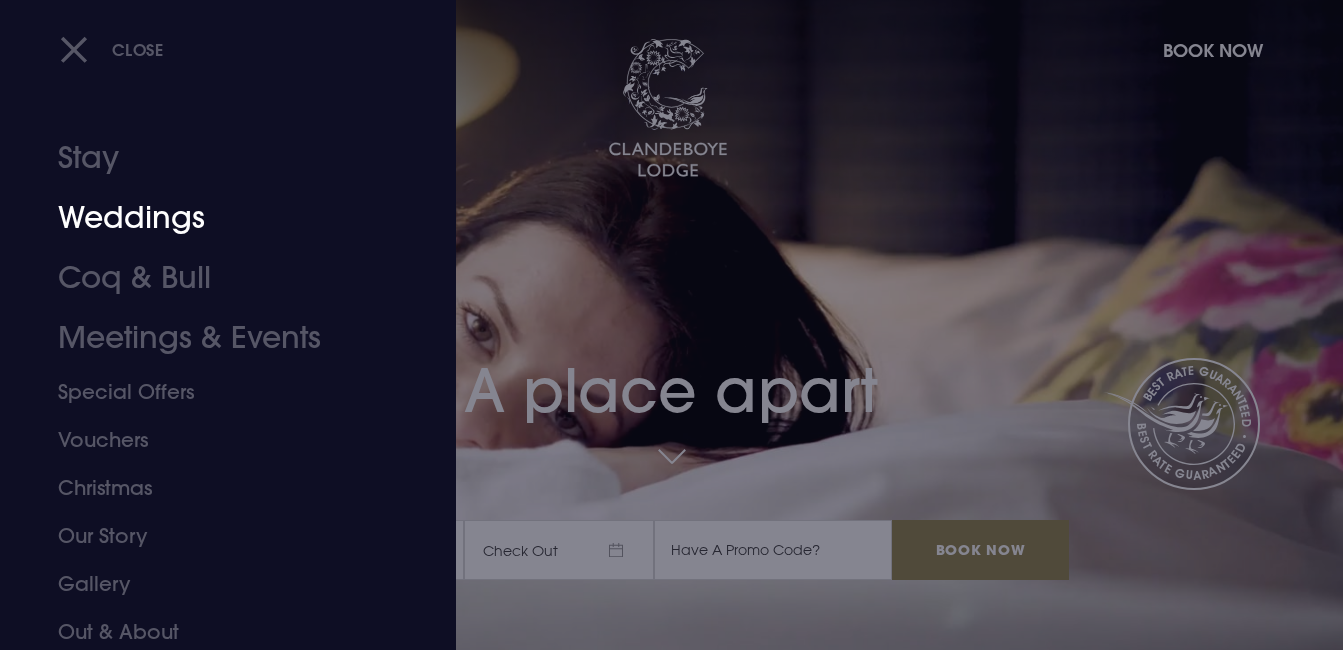 click on "Weddings" at bounding box center (214, 218) 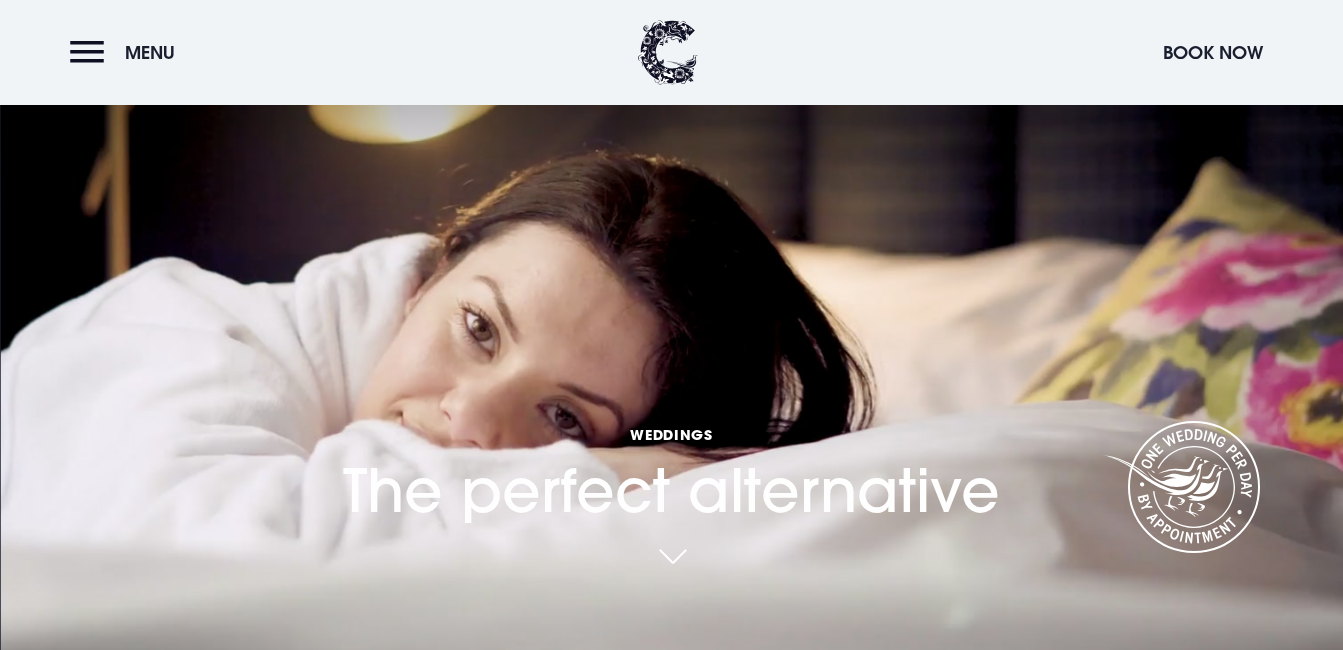 scroll, scrollTop: 233, scrollLeft: 0, axis: vertical 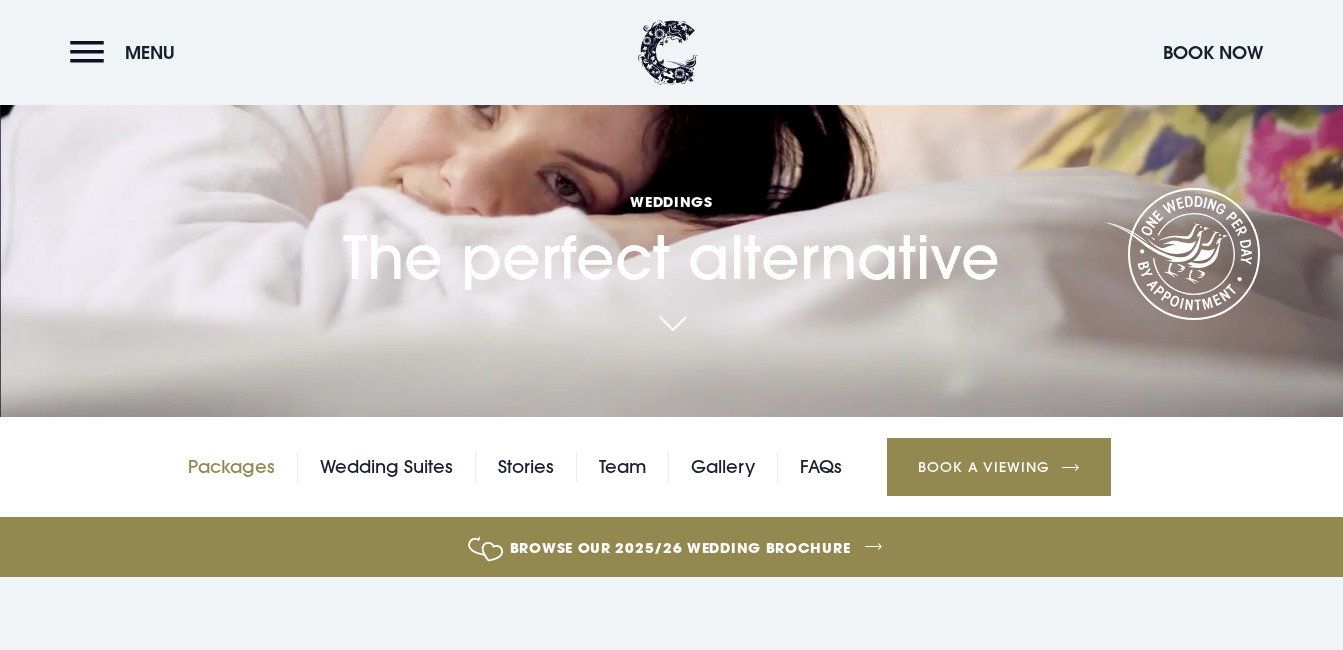 click on "Packages" at bounding box center (231, 467) 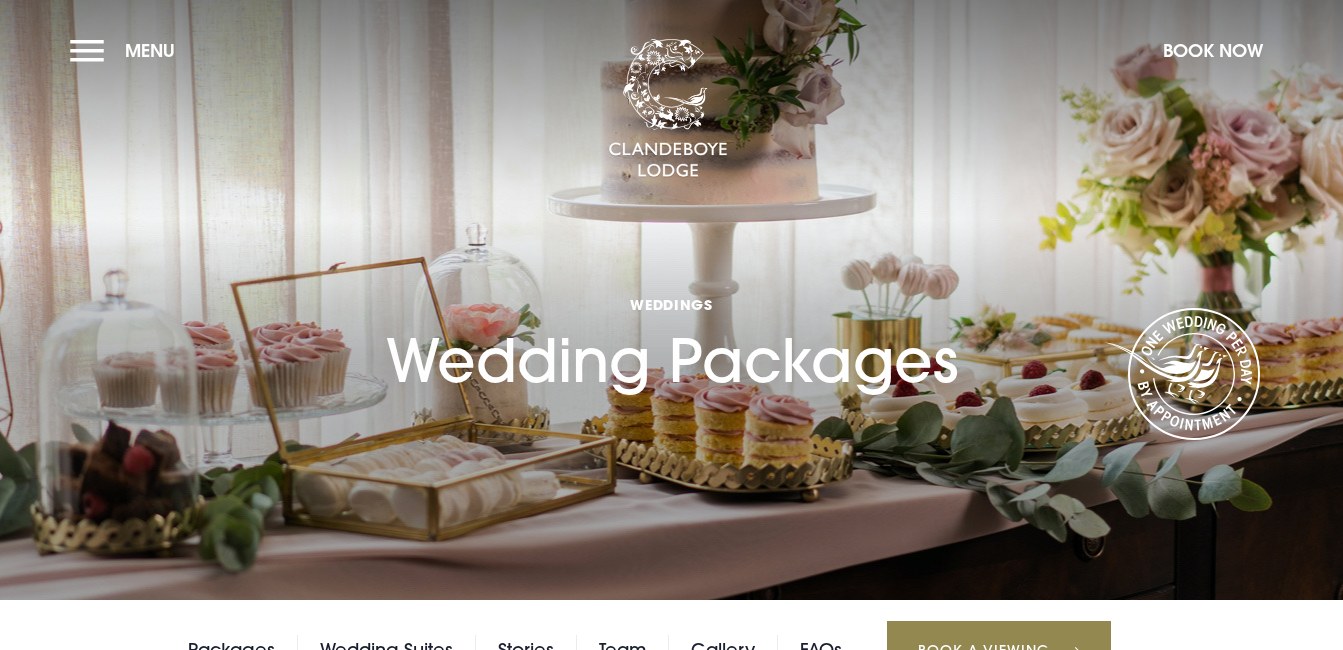 scroll, scrollTop: 0, scrollLeft: 0, axis: both 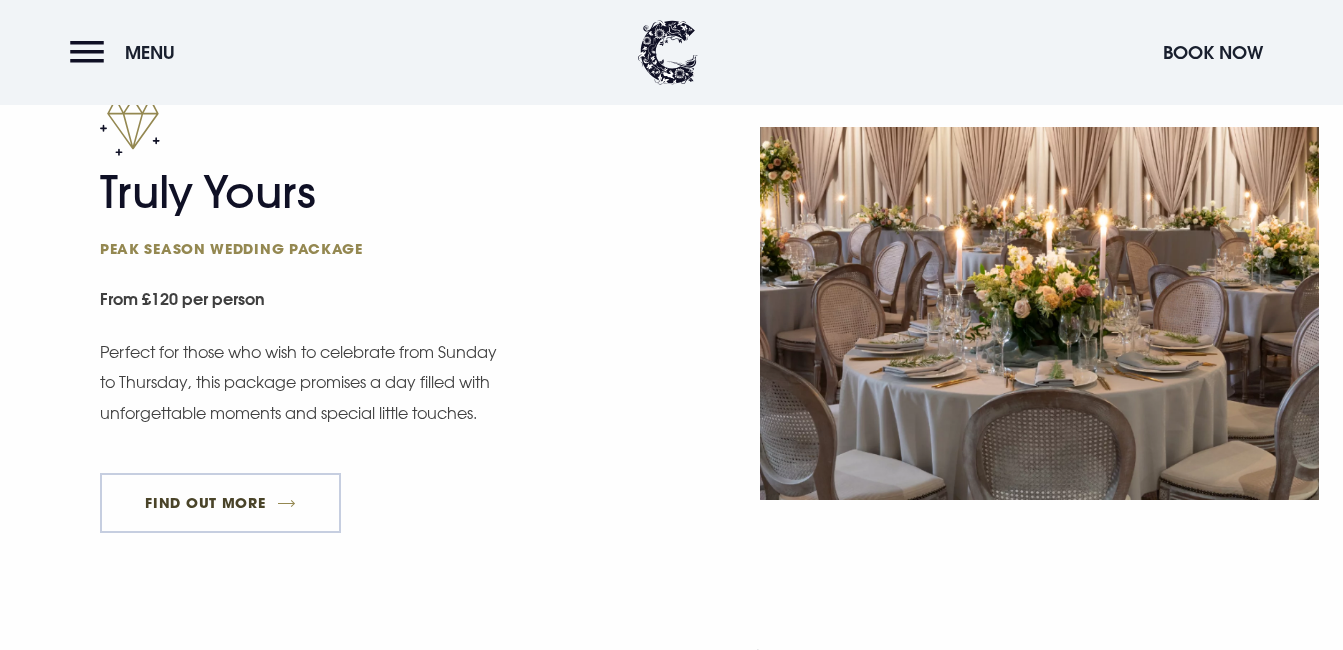 click on "FIND OUT MORE" at bounding box center (220, 503) 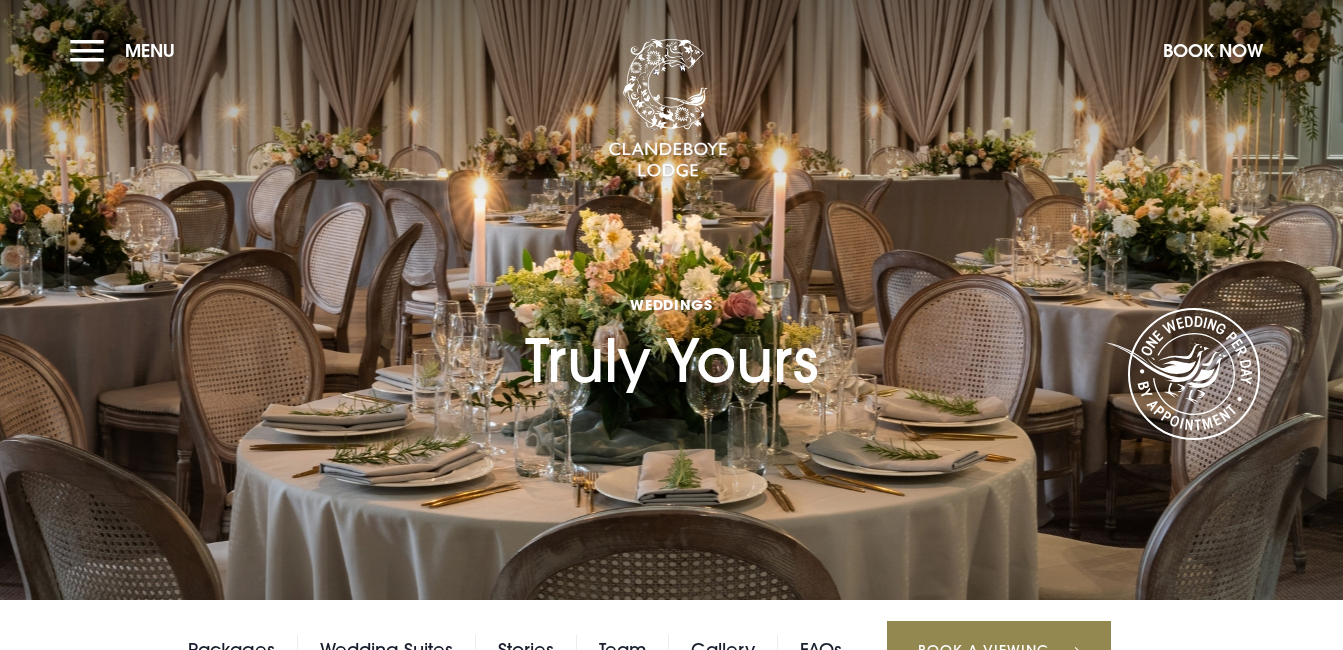 scroll, scrollTop: 0, scrollLeft: 0, axis: both 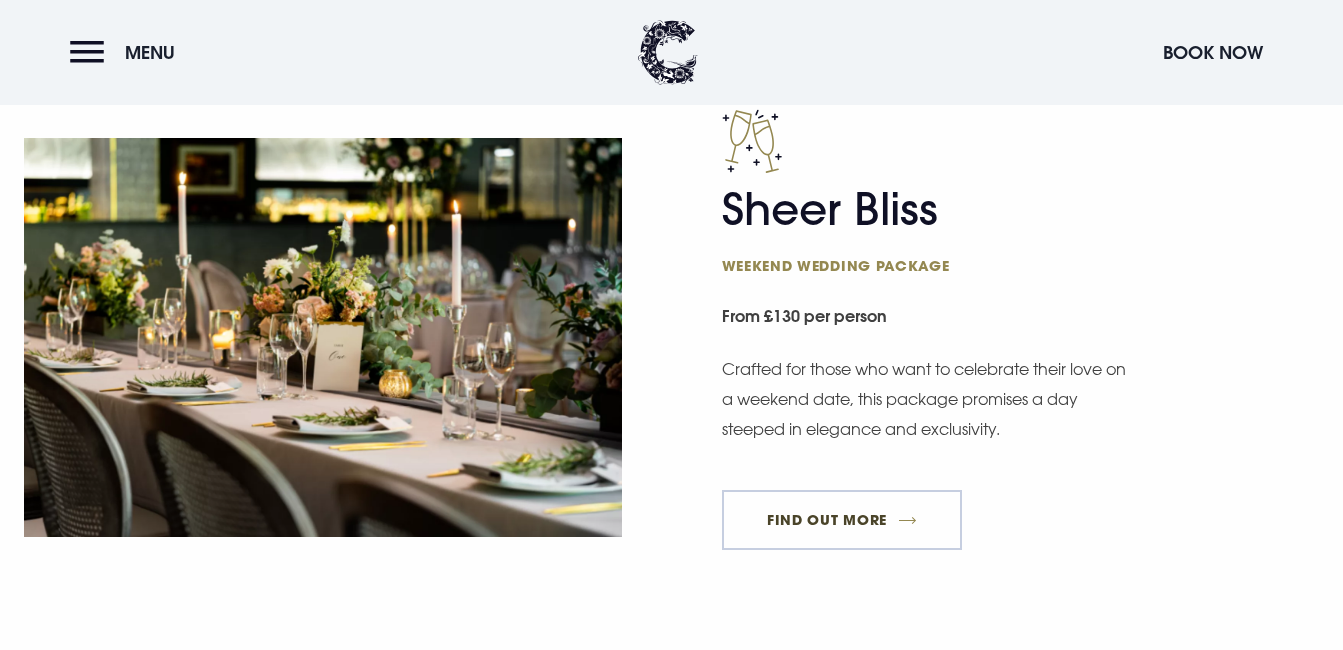 click on "FIND OUT MORE" at bounding box center [842, 520] 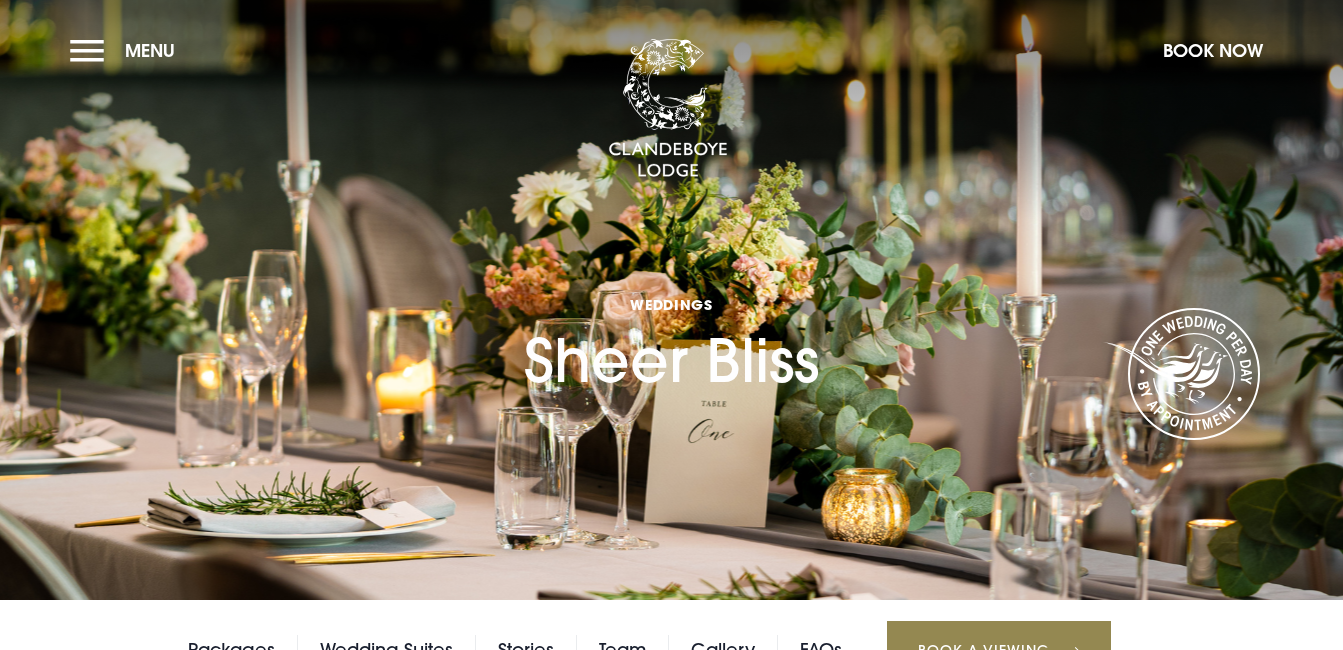scroll, scrollTop: 0, scrollLeft: 0, axis: both 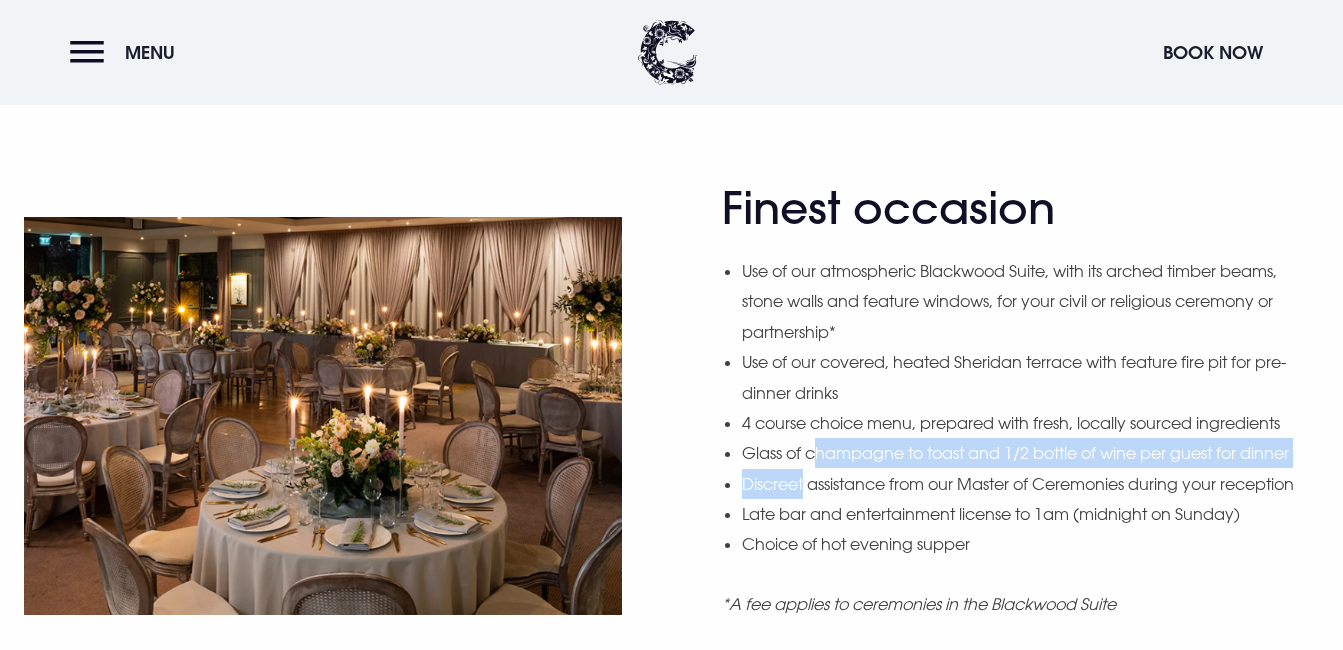 drag, startPoint x: 815, startPoint y: 446, endPoint x: 802, endPoint y: 451, distance: 13.928389 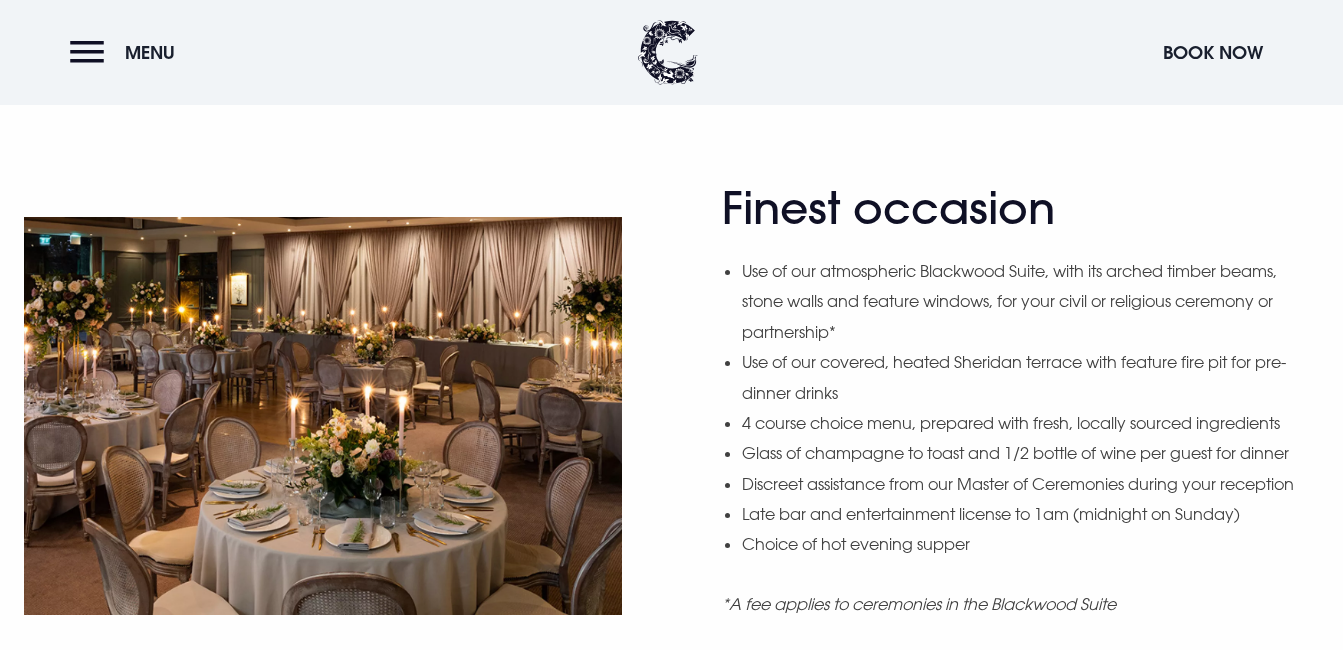 drag, startPoint x: 802, startPoint y: 451, endPoint x: 827, endPoint y: 491, distance: 47.169907 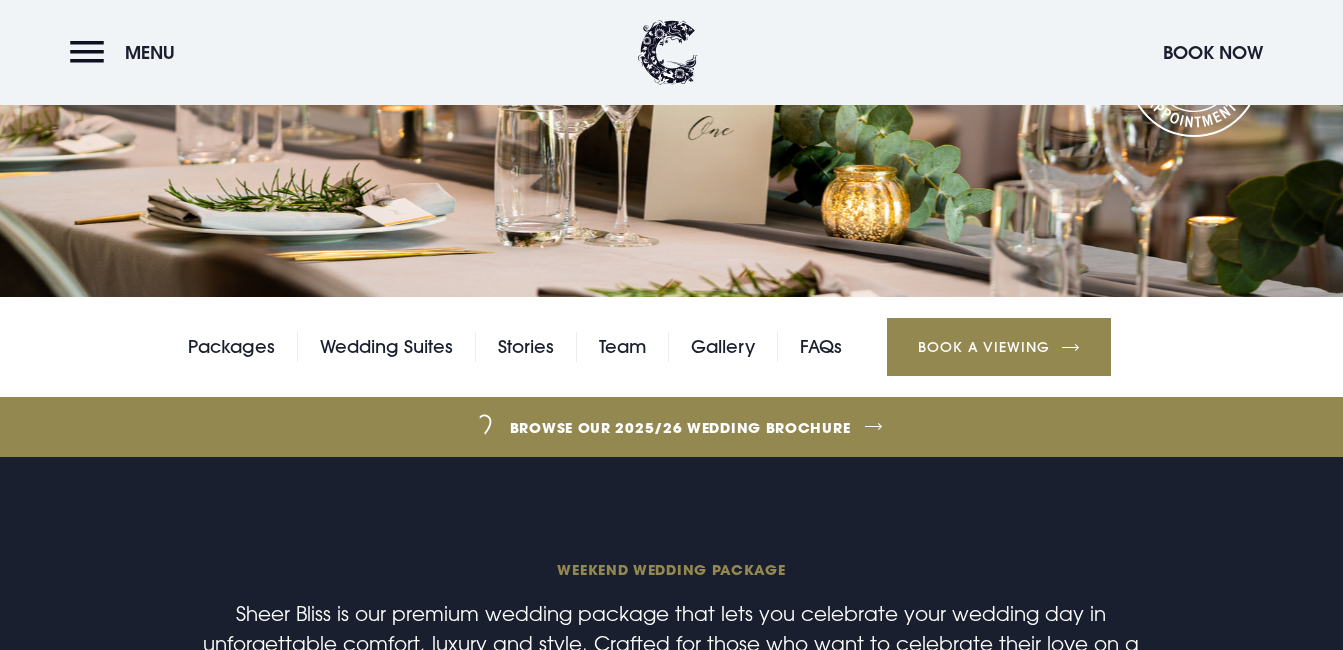 scroll, scrollTop: 0, scrollLeft: 0, axis: both 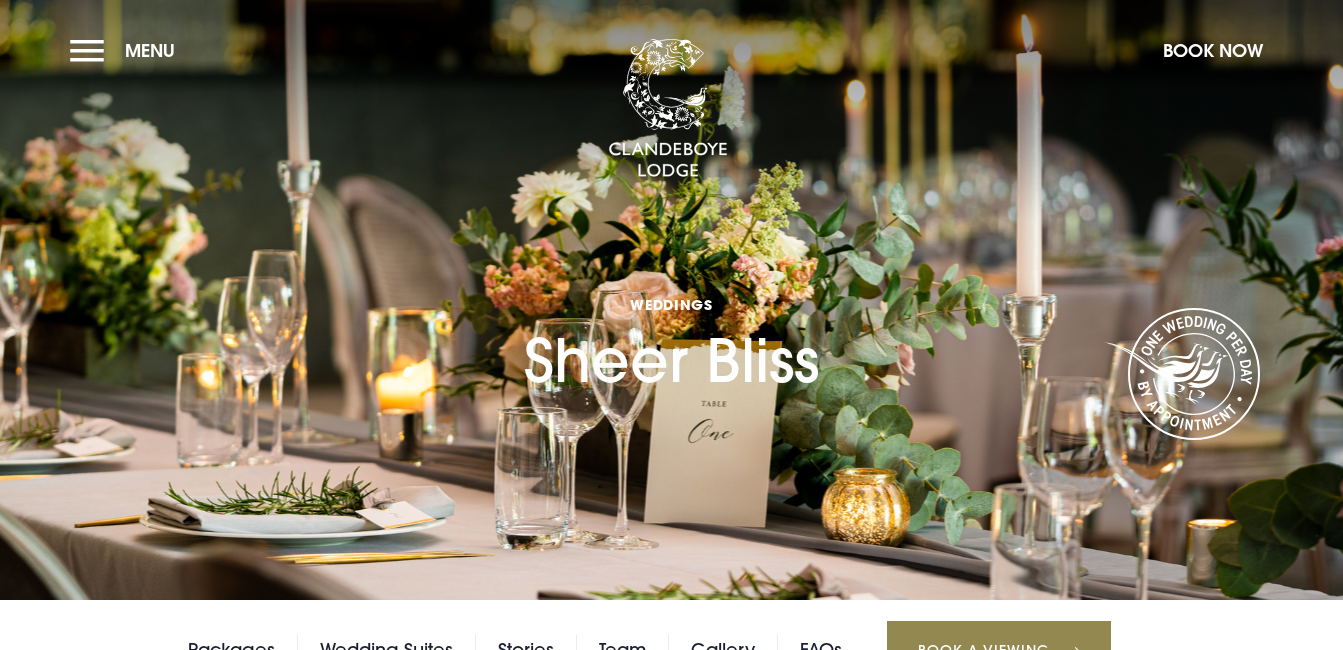click on "Weddings
Sheer Bliss" at bounding box center (671, 300) 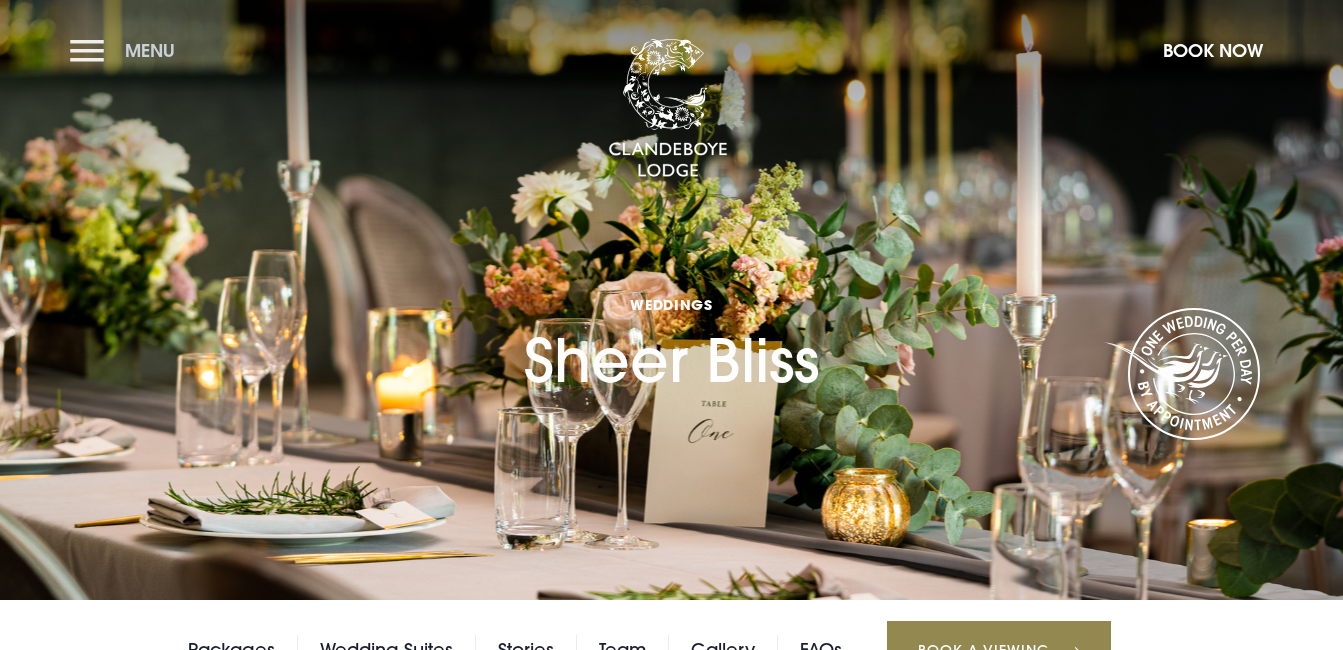 click on "Menu" at bounding box center [127, 50] 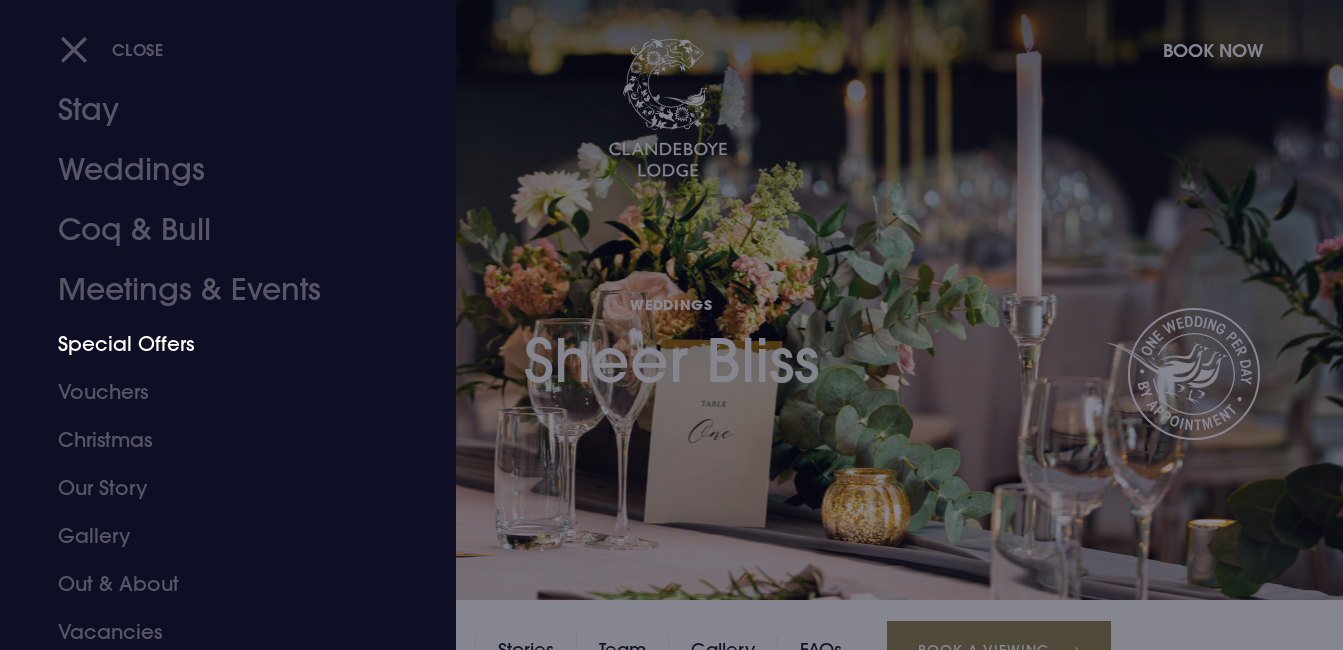 scroll, scrollTop: 102, scrollLeft: 0, axis: vertical 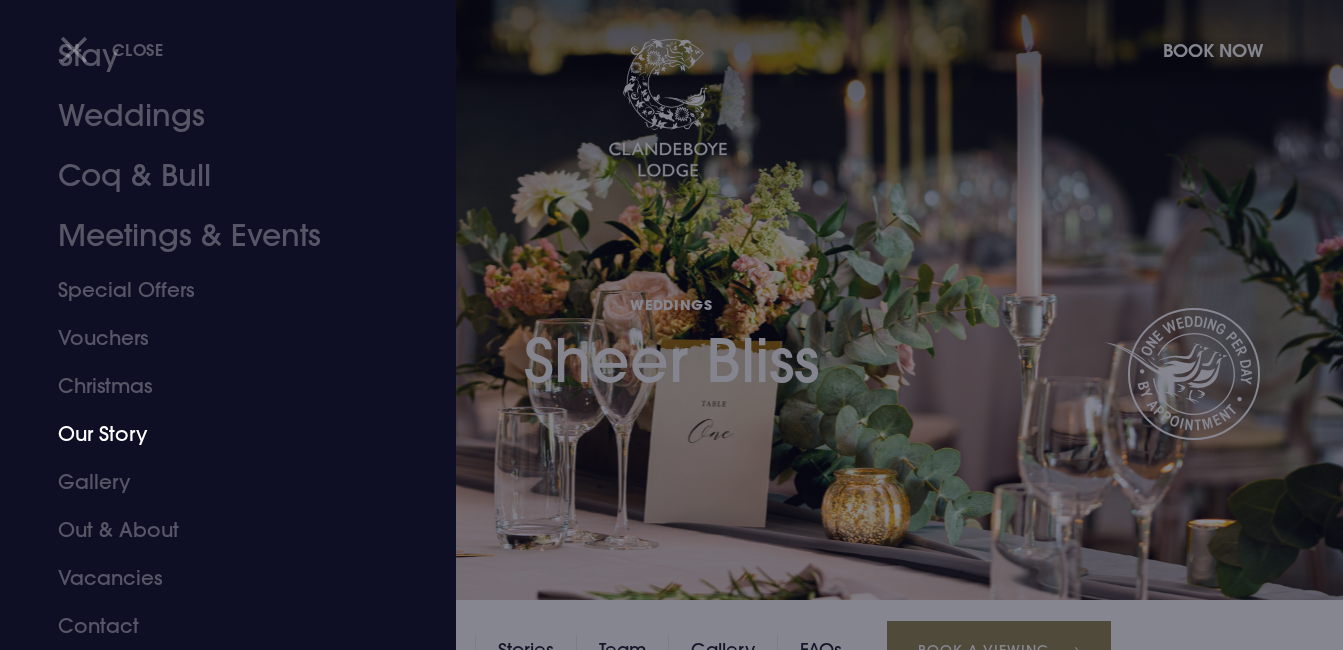 click on "Our Story" at bounding box center (214, 434) 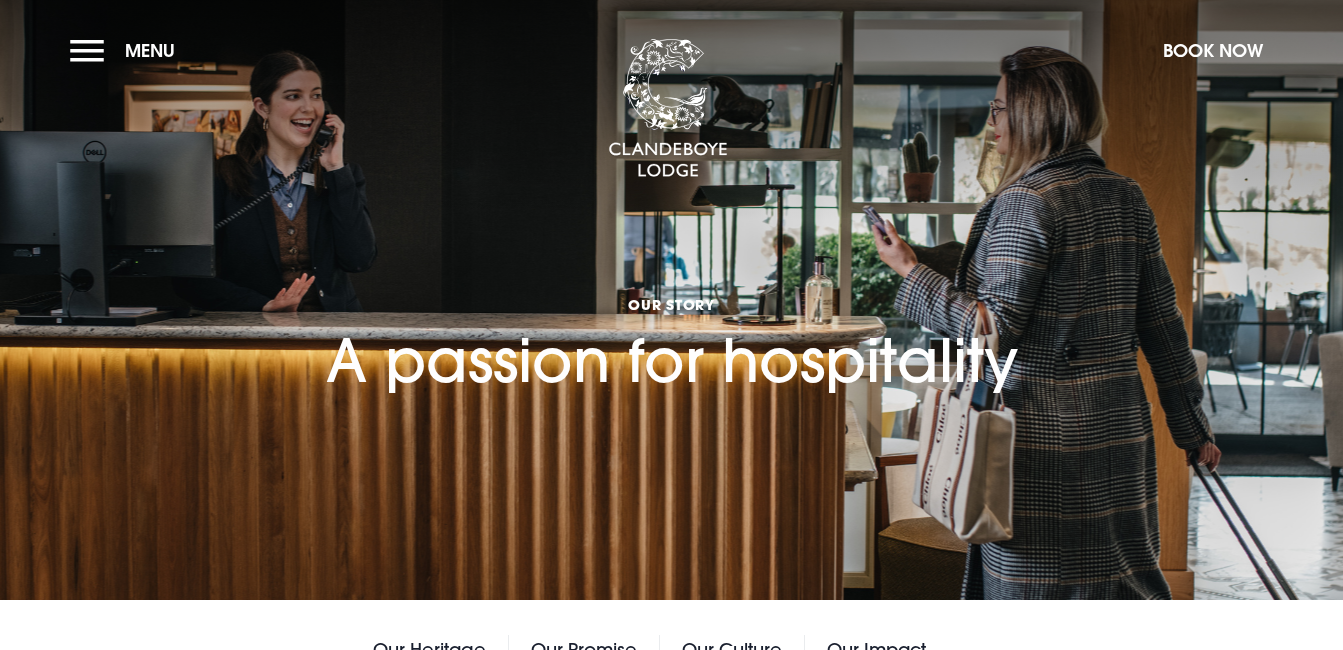 scroll, scrollTop: 0, scrollLeft: 0, axis: both 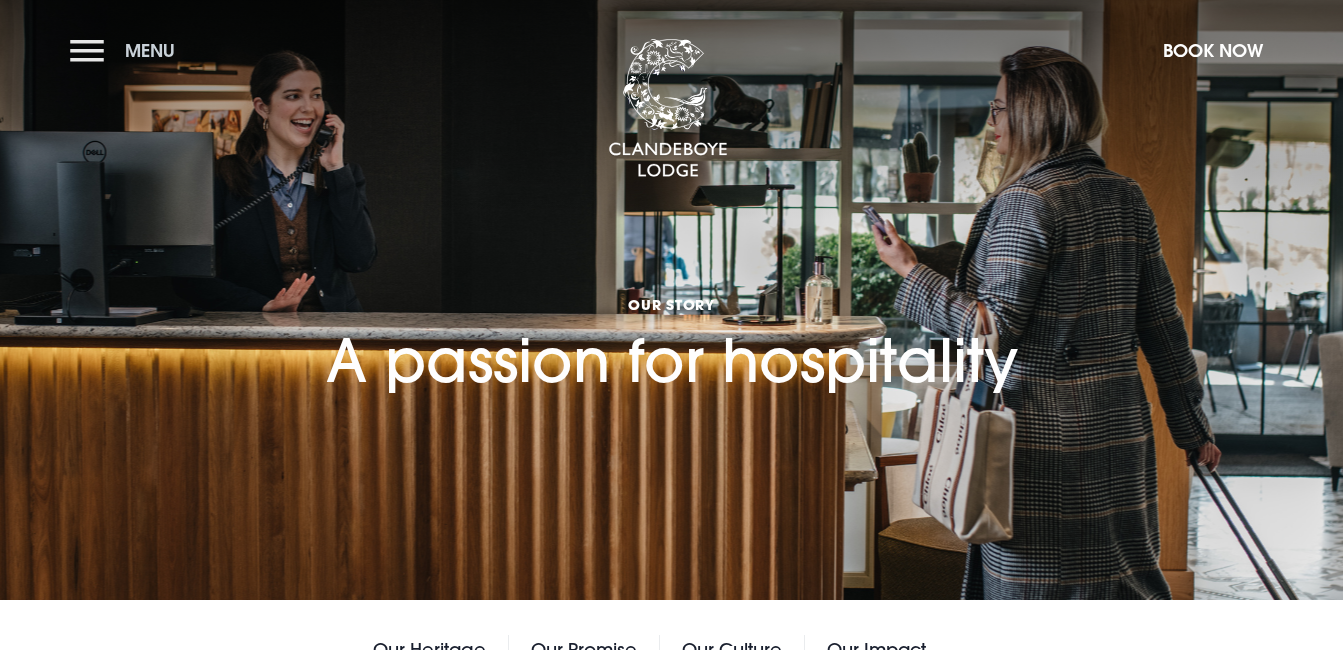 click on "Menu" at bounding box center [127, 50] 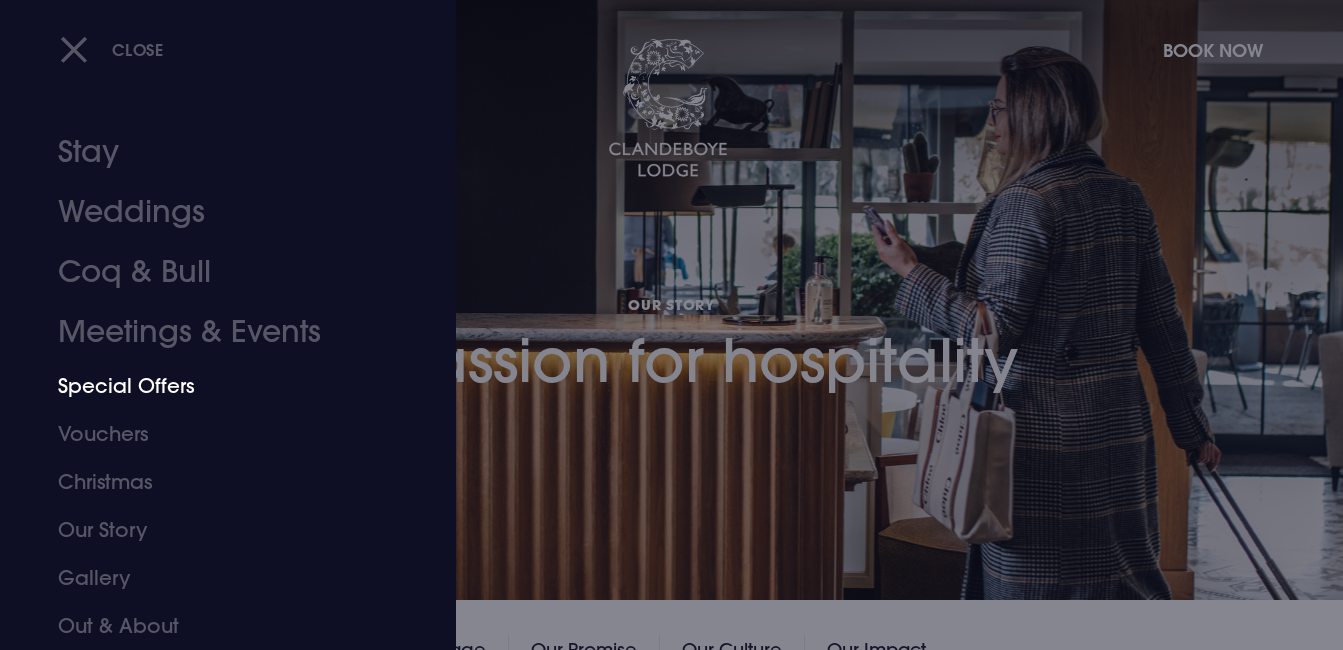 scroll, scrollTop: 0, scrollLeft: 0, axis: both 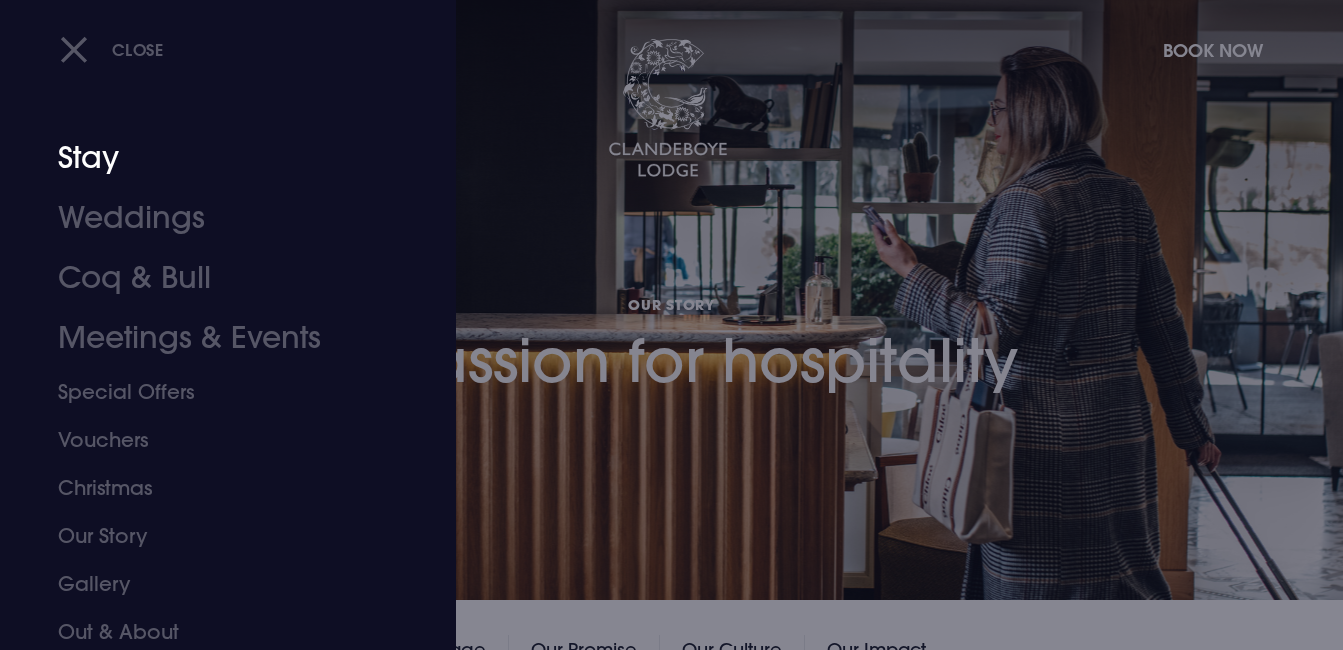 click on "Stay" at bounding box center [214, 158] 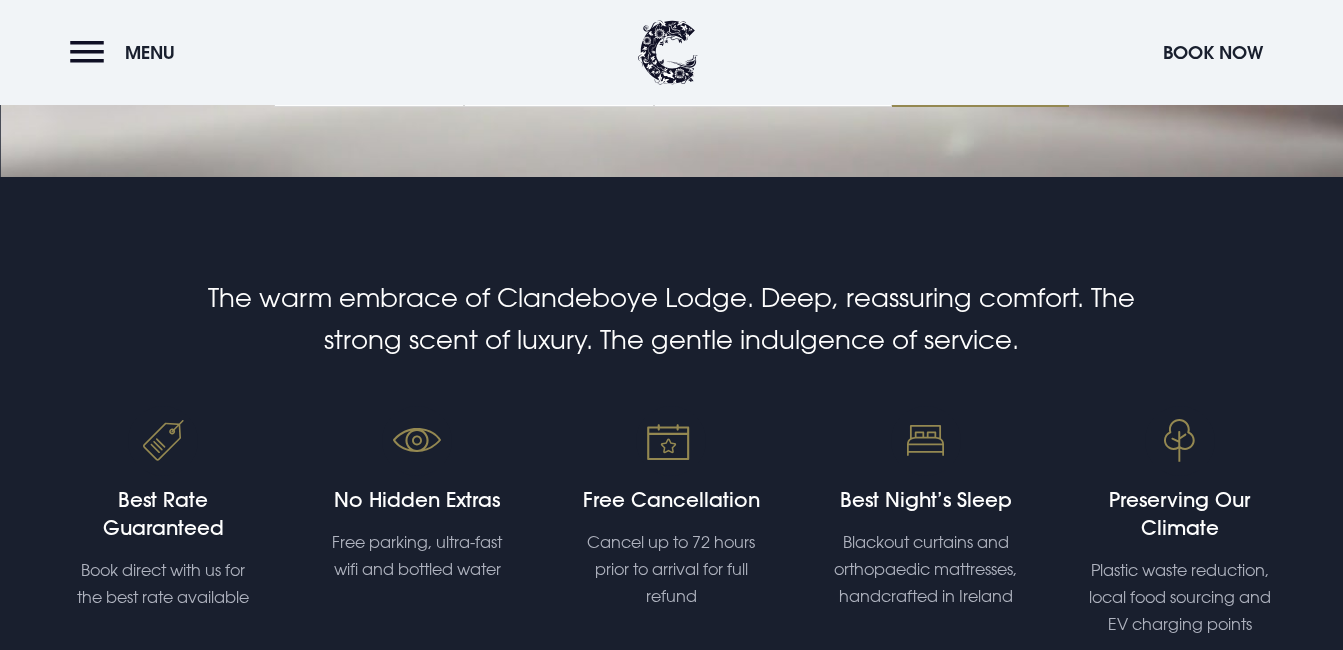scroll, scrollTop: 485, scrollLeft: 0, axis: vertical 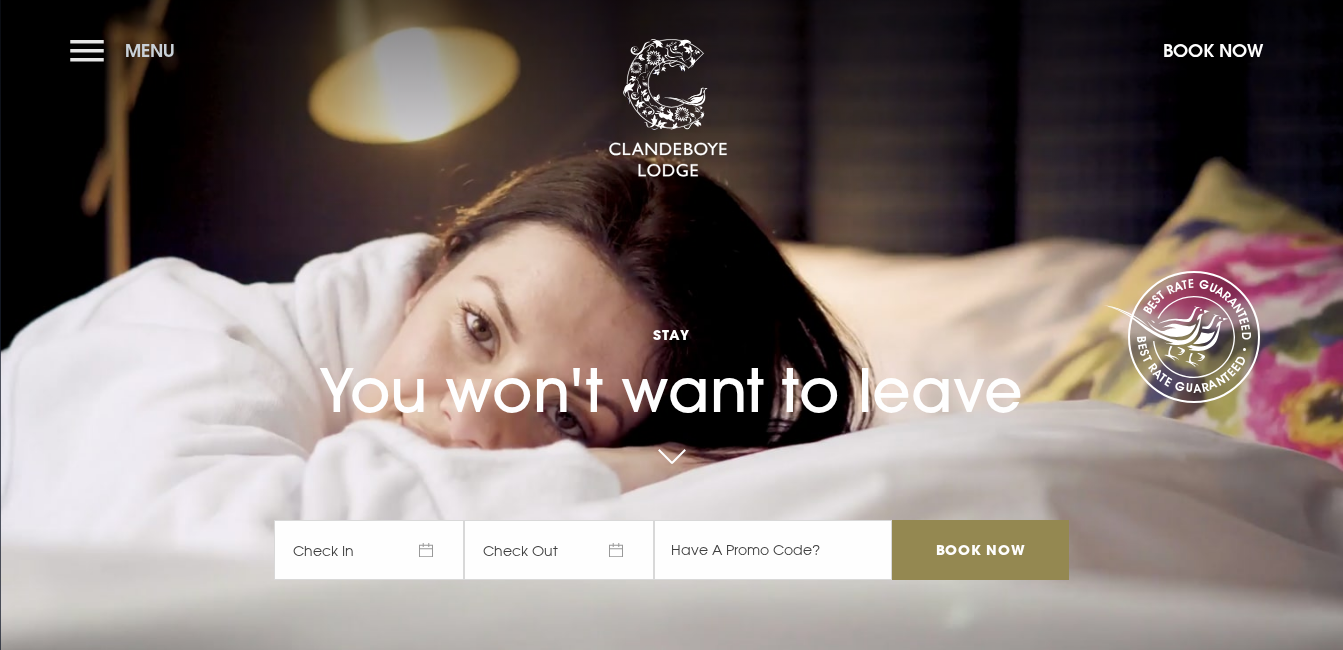 click on "Menu" at bounding box center (127, 50) 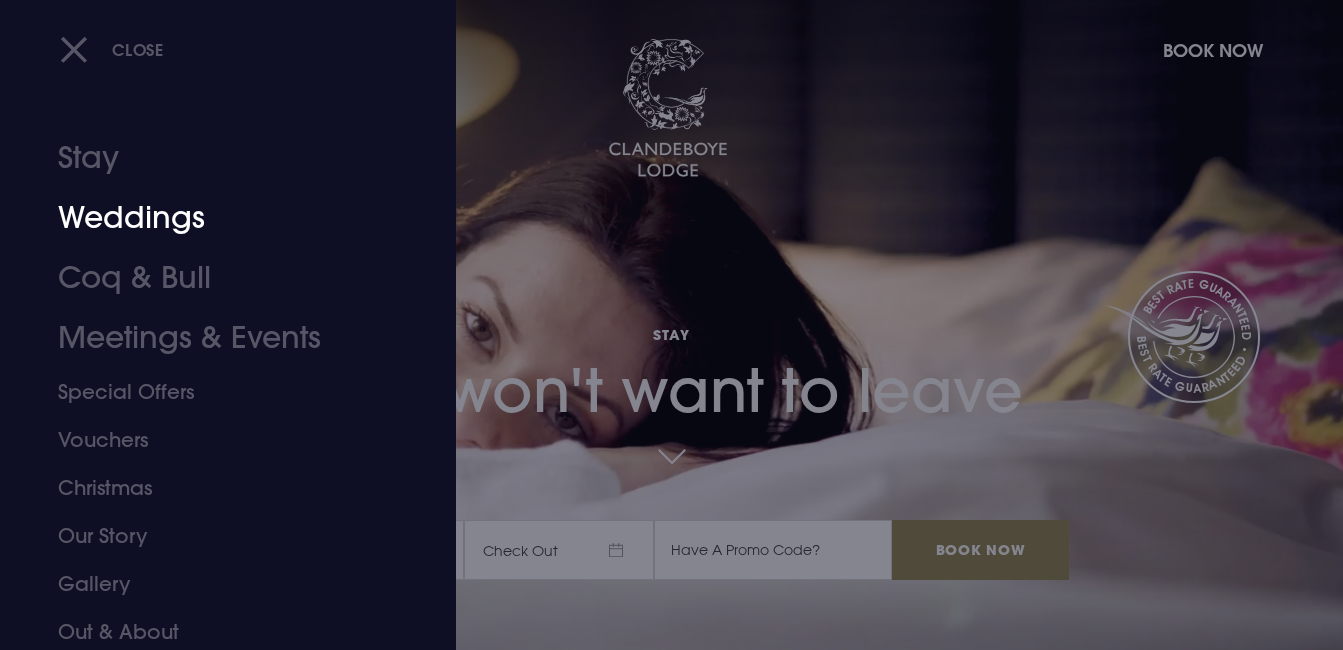 click on "Weddings" at bounding box center (214, 218) 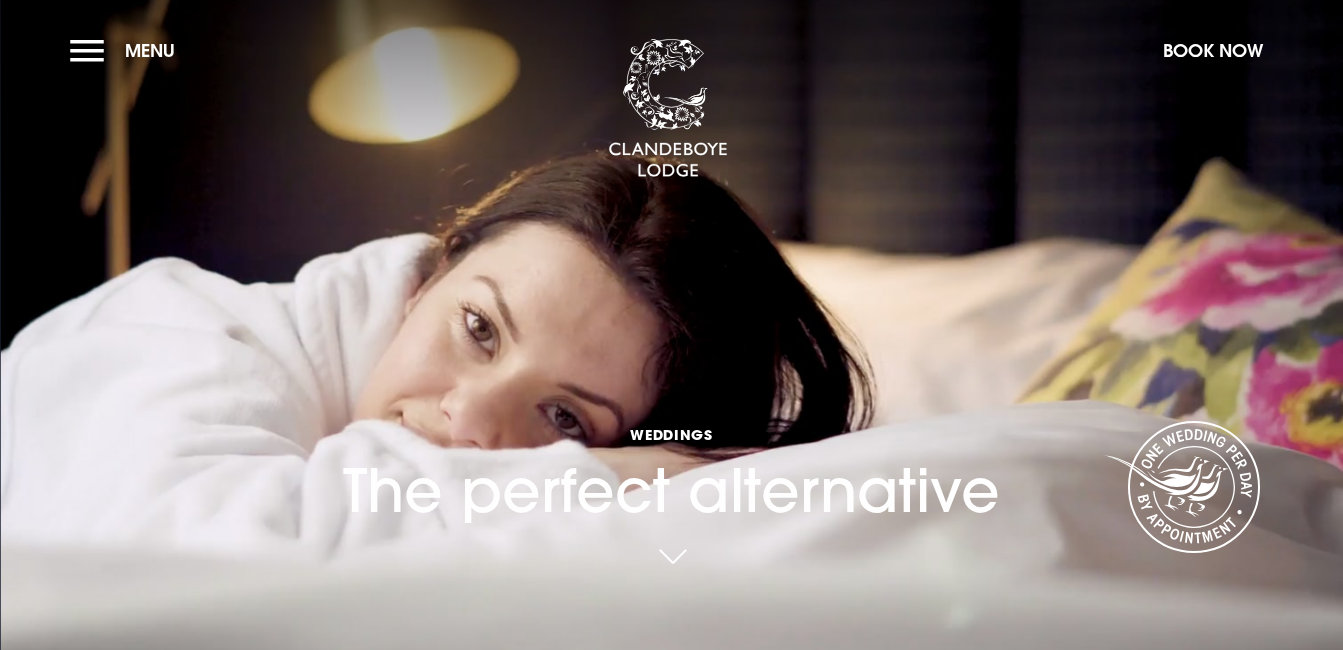 scroll, scrollTop: 0, scrollLeft: 0, axis: both 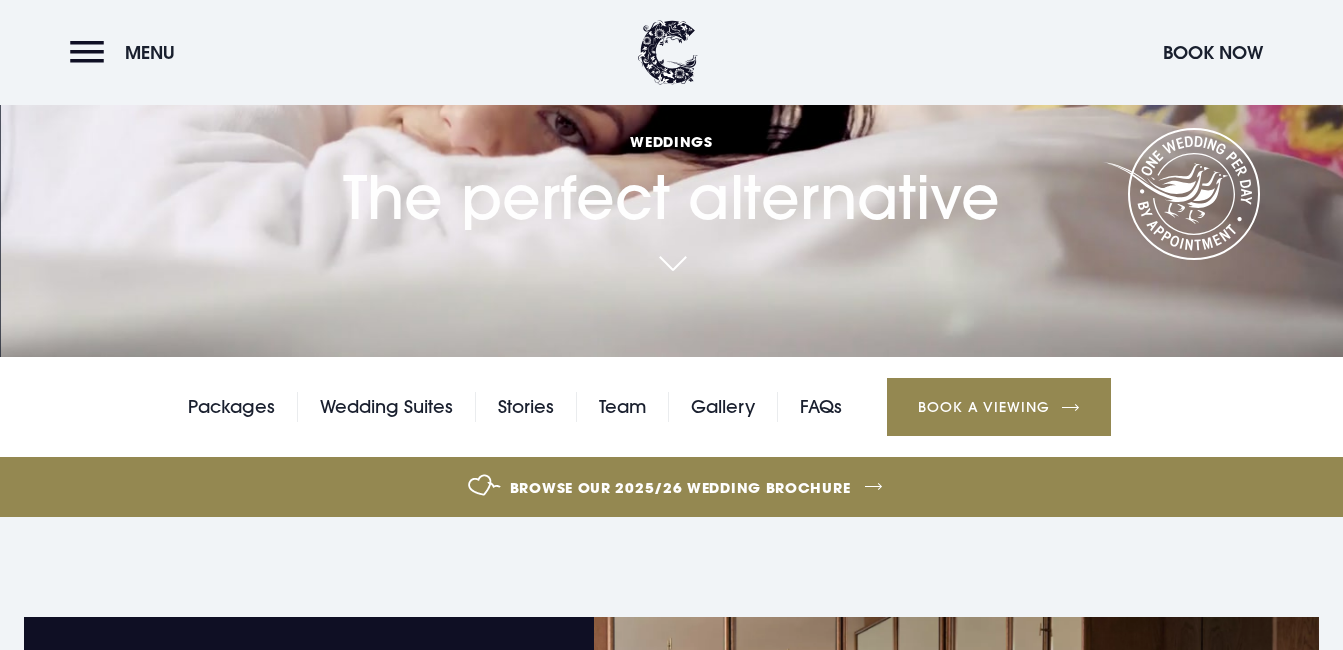 click on "Browse our 2025/26 wedding brochure" at bounding box center [680, 487] 